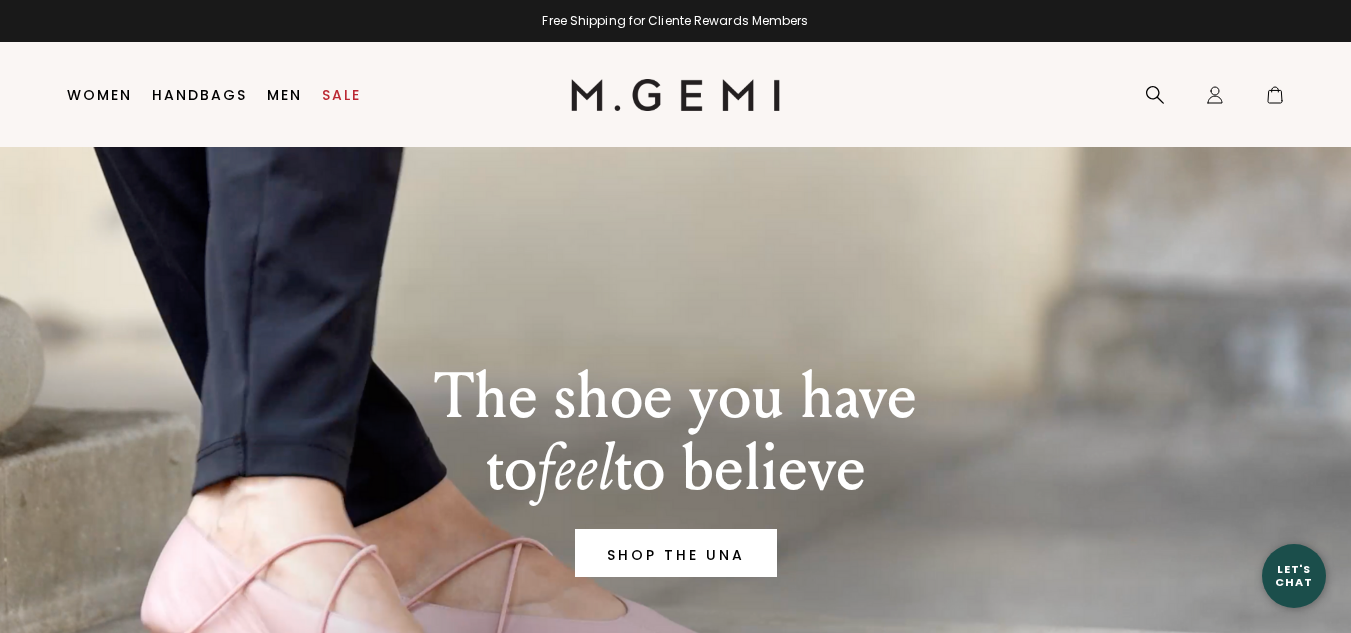 scroll, scrollTop: 0, scrollLeft: 0, axis: both 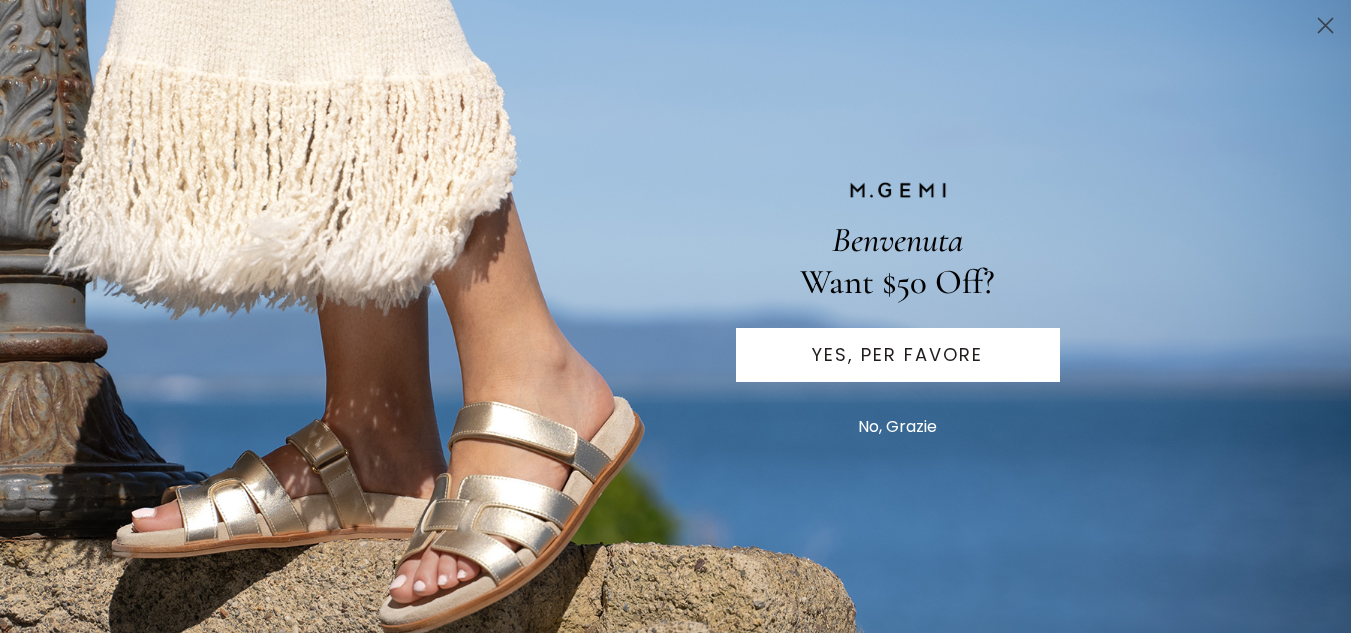 click on "Close dialog" 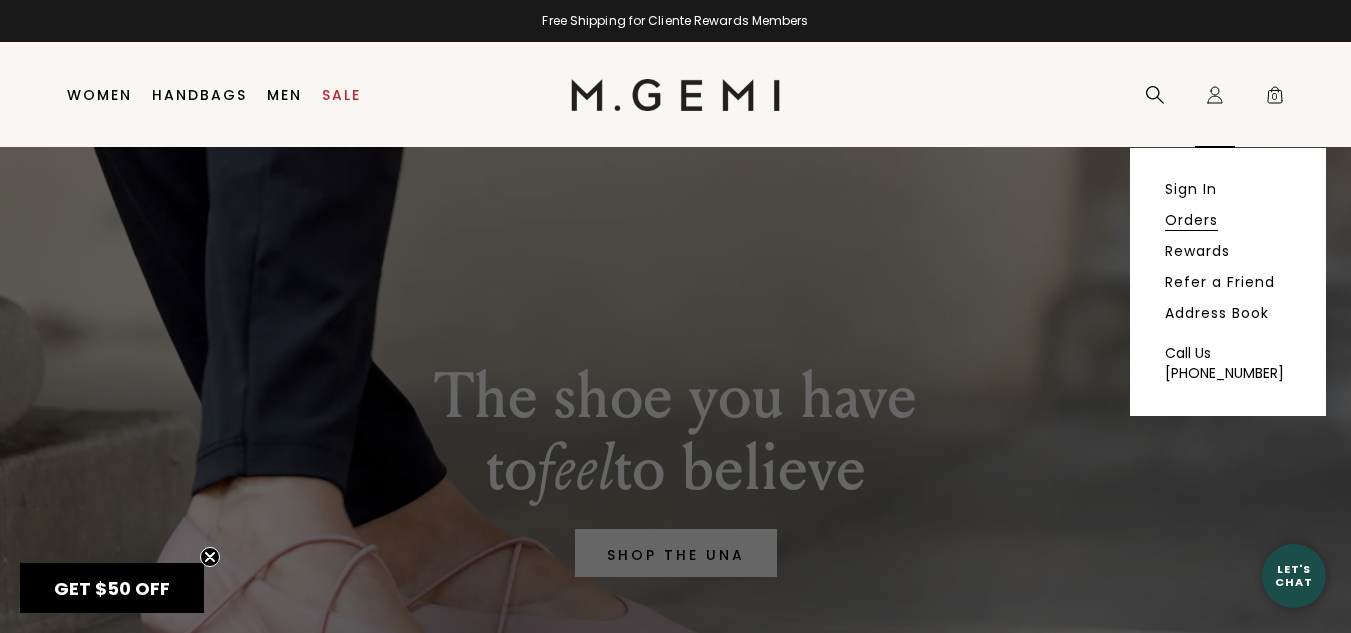 click on "Orders" at bounding box center [1191, 220] 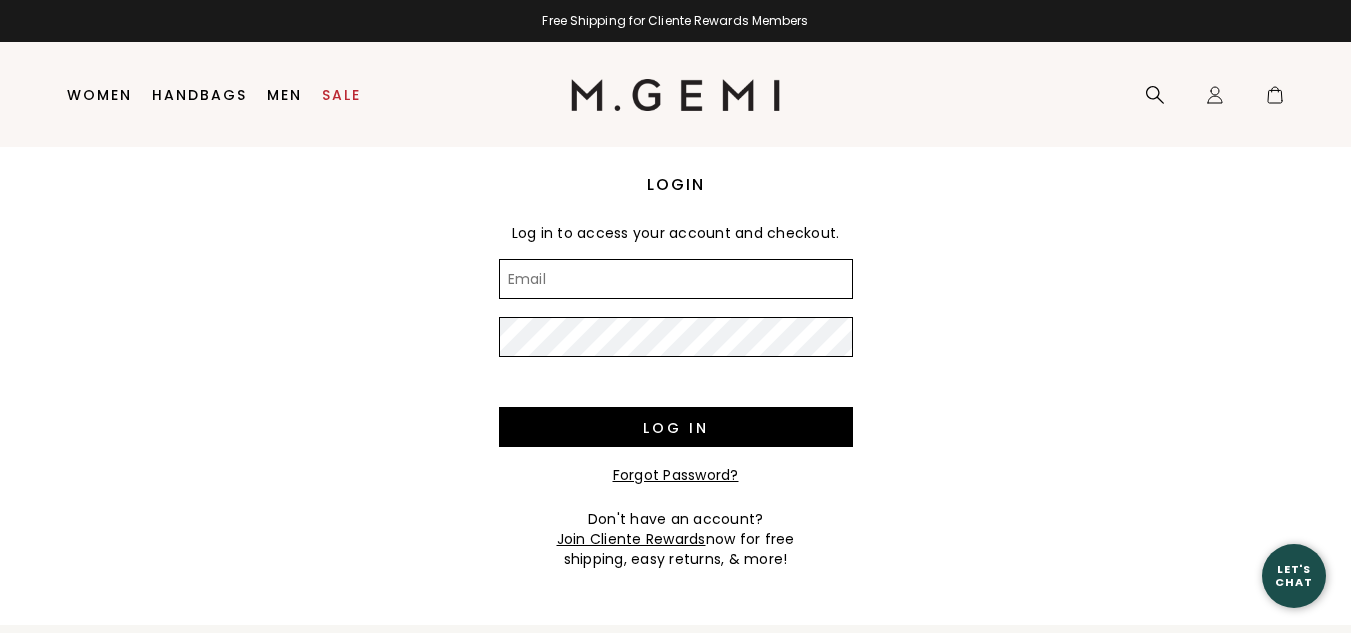 scroll, scrollTop: 0, scrollLeft: 0, axis: both 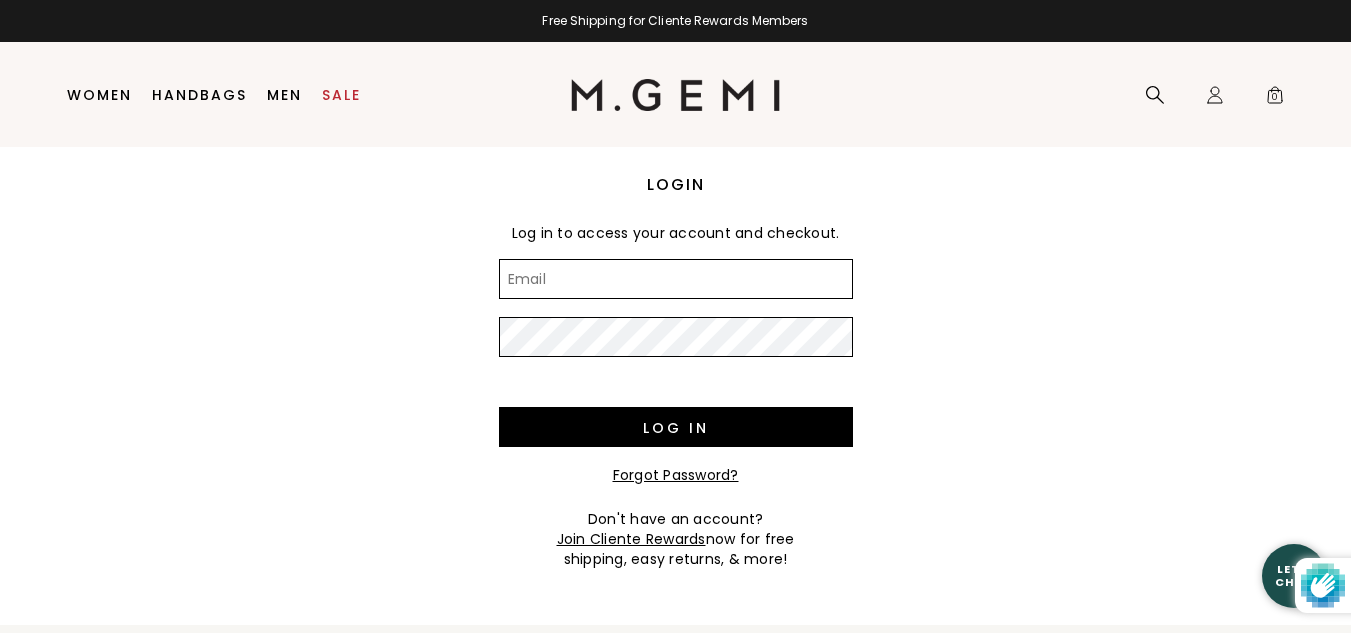 click on "Email" at bounding box center (676, 279) 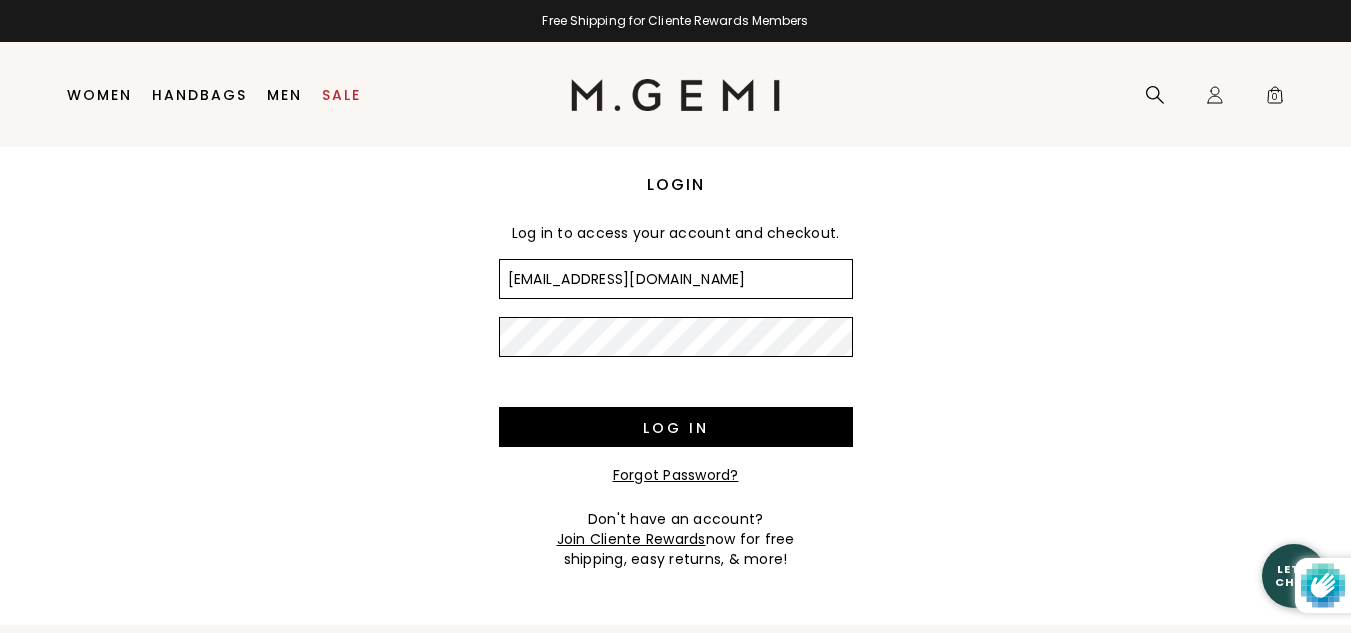 type on "[EMAIL_ADDRESS][DOMAIN_NAME]" 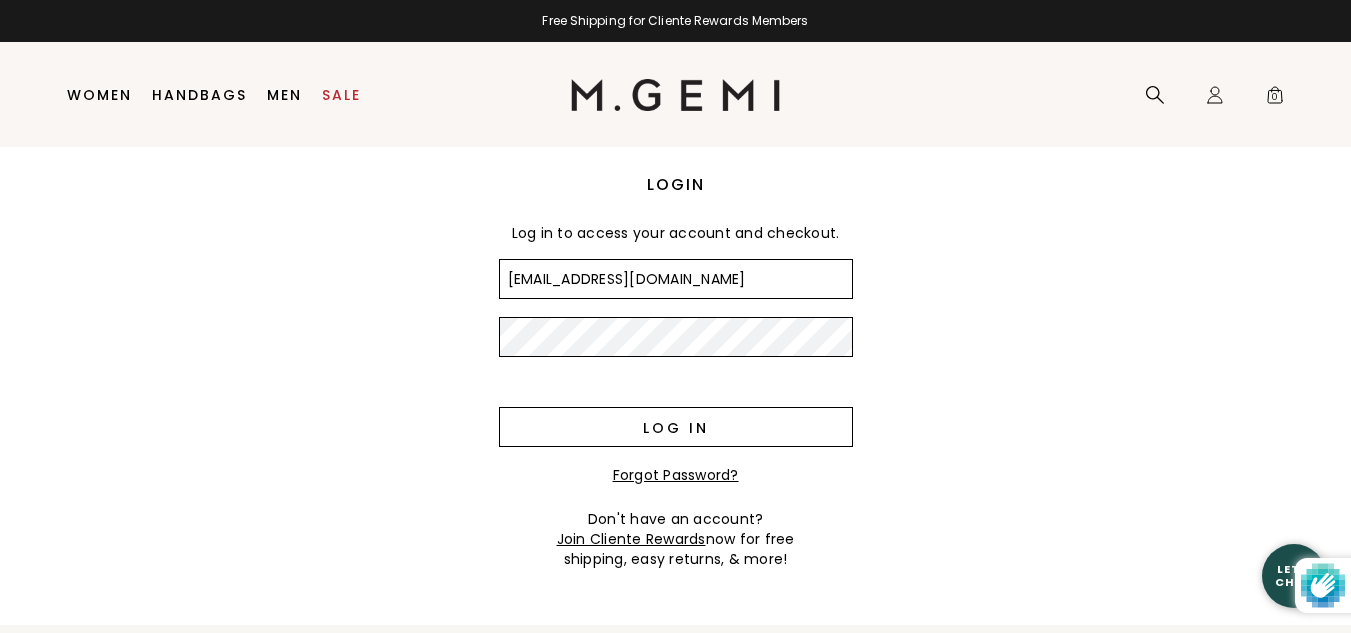 click on "Log in" at bounding box center [676, 427] 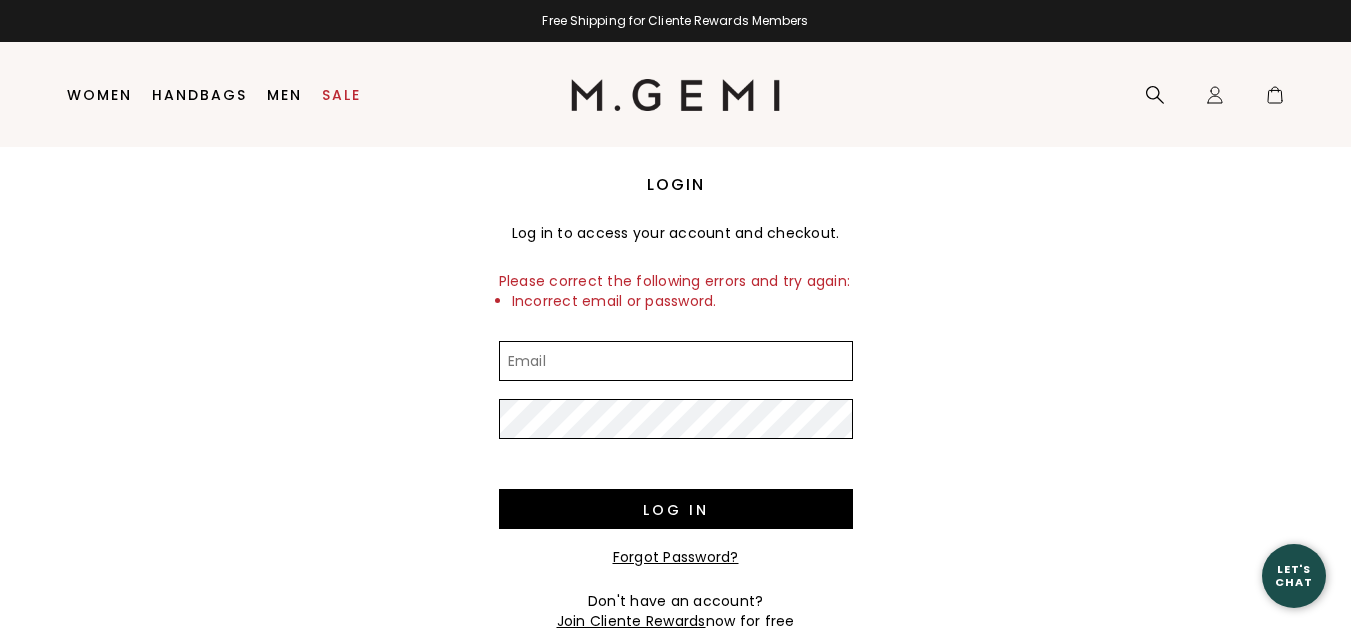 scroll, scrollTop: 0, scrollLeft: 0, axis: both 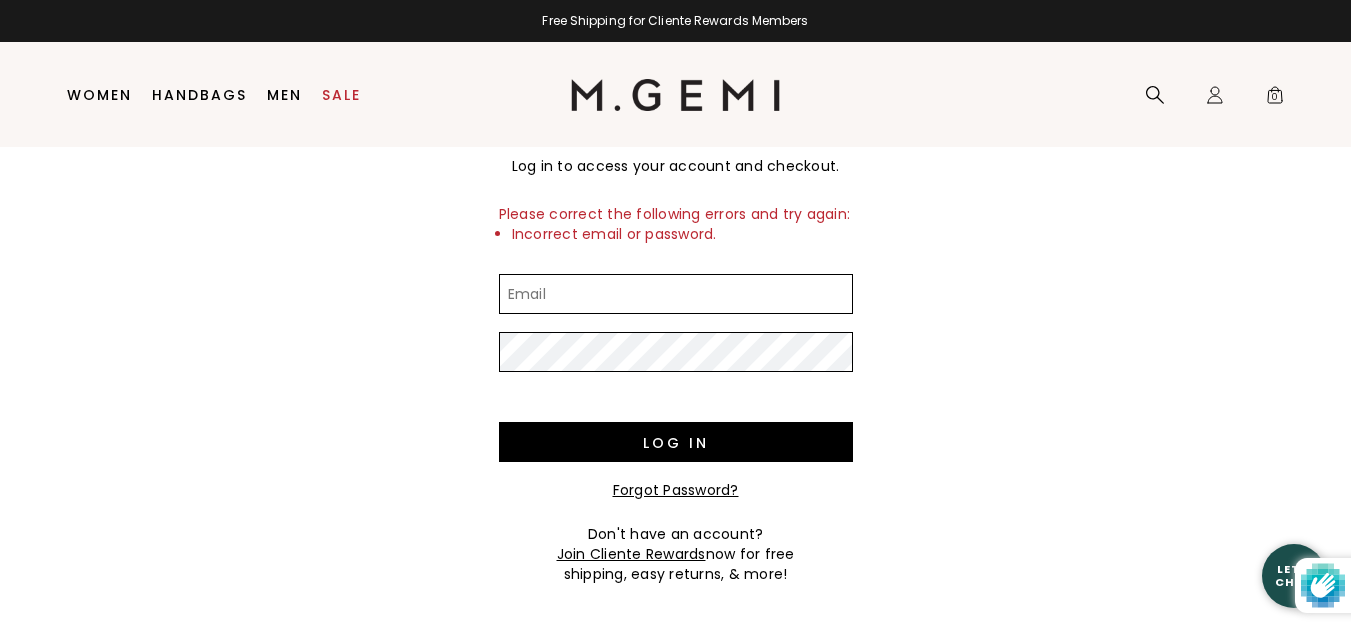 click on "Email" at bounding box center (676, 294) 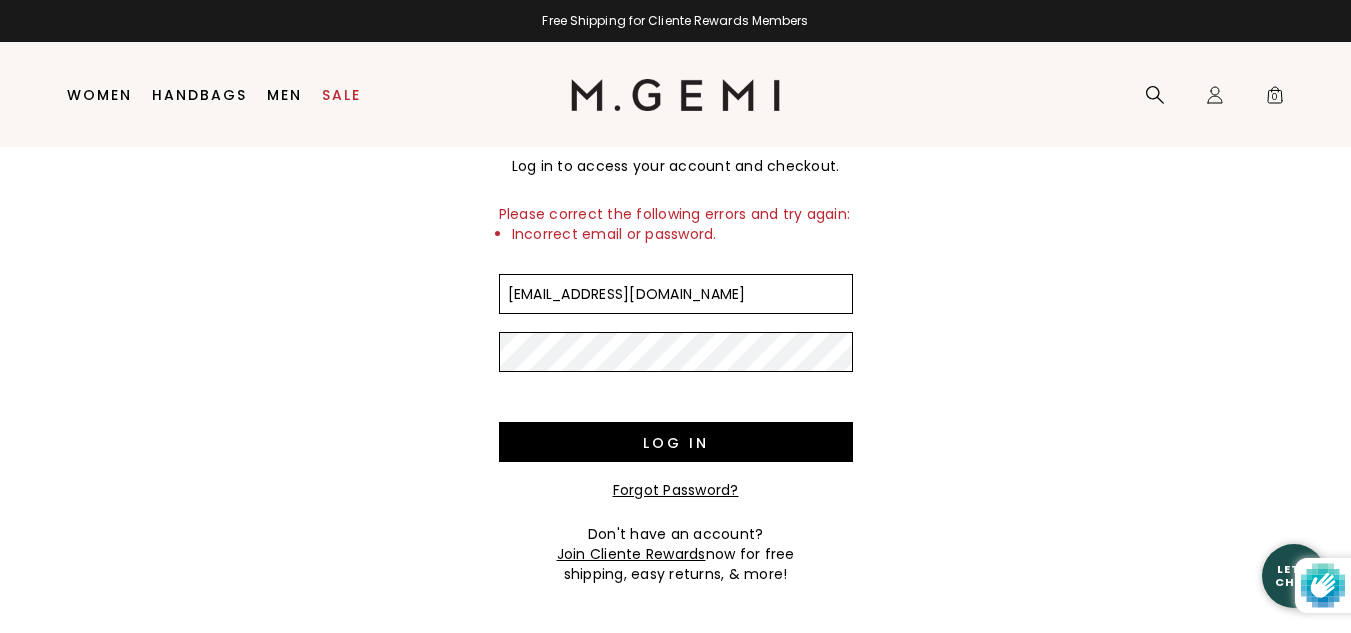 type on "[EMAIL_ADDRESS][DOMAIN_NAME]" 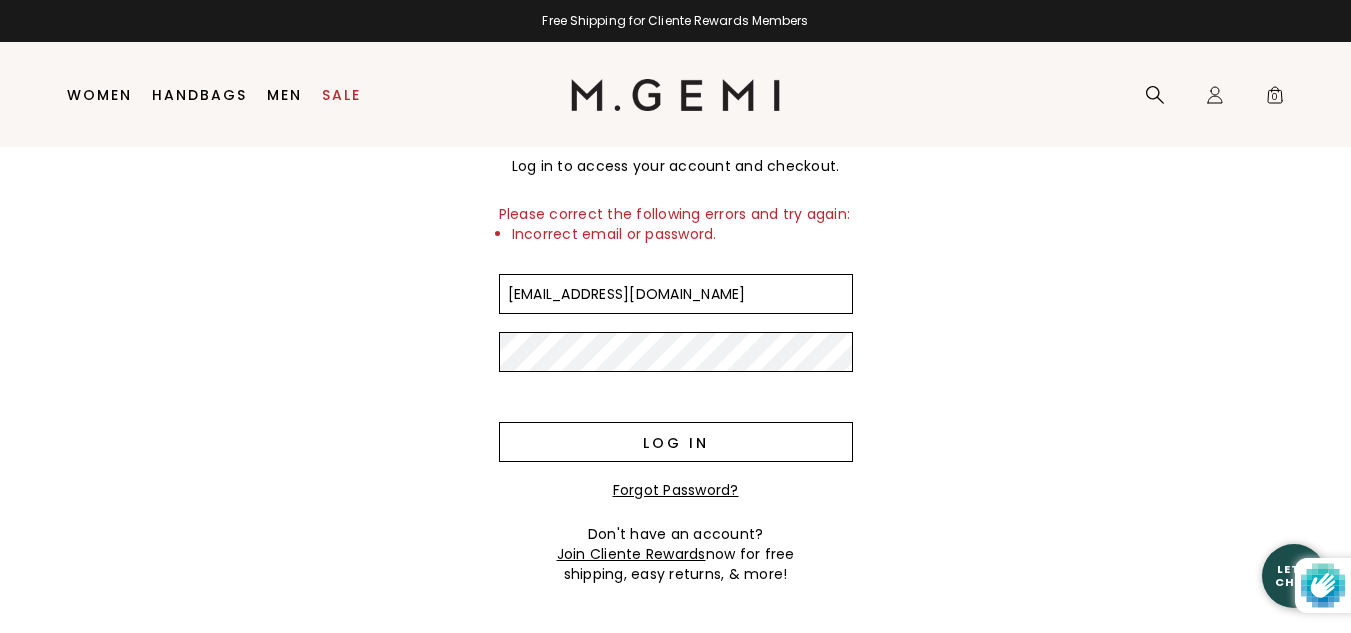 click on "Log in" at bounding box center [676, 442] 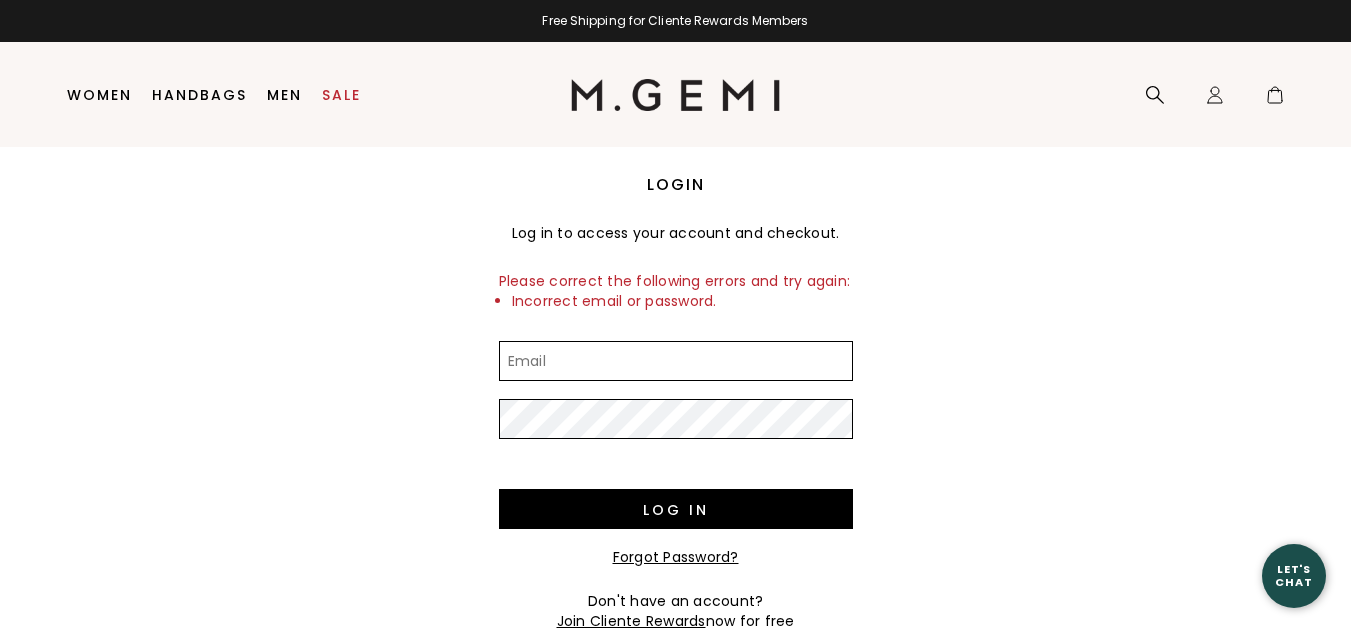 scroll, scrollTop: 0, scrollLeft: 0, axis: both 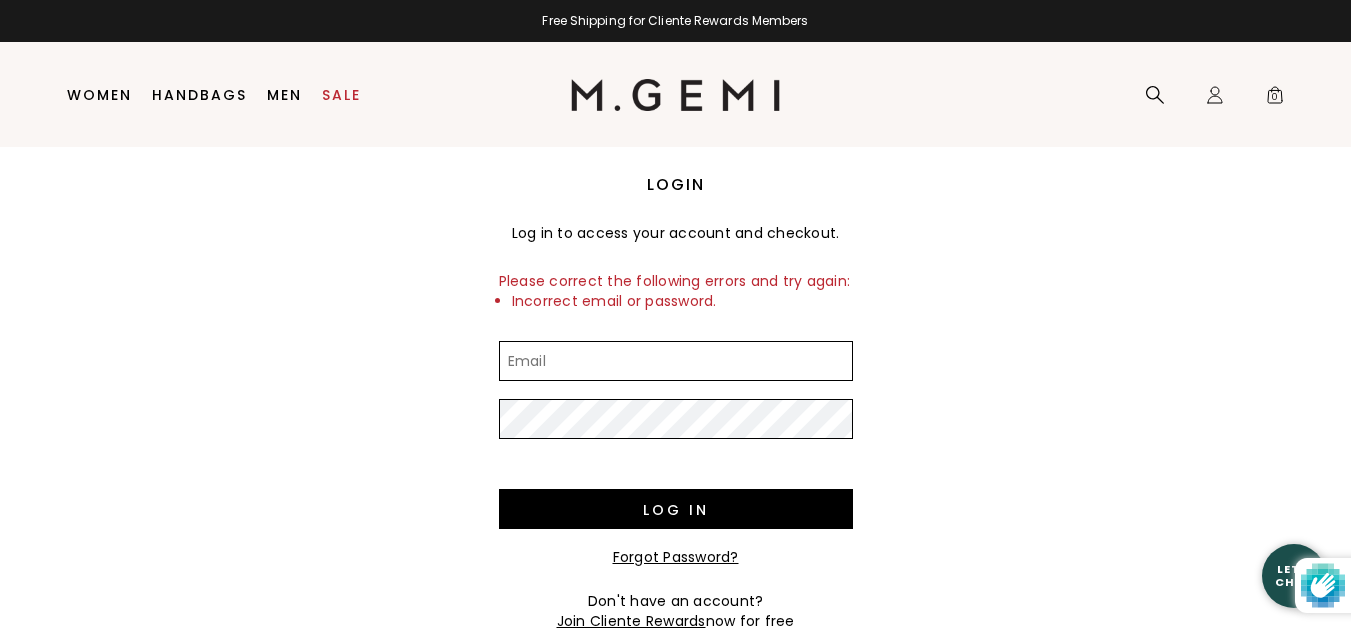 click on "Email" at bounding box center (676, 361) 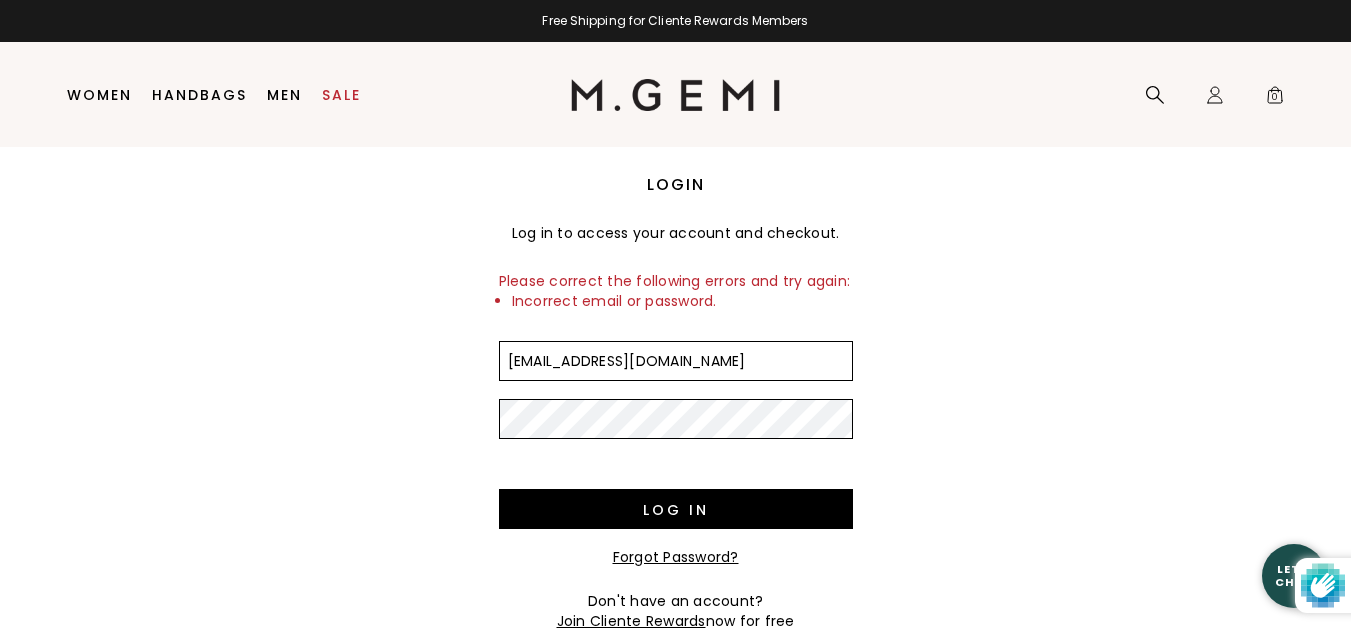 type on "Davisr331@gmail.com" 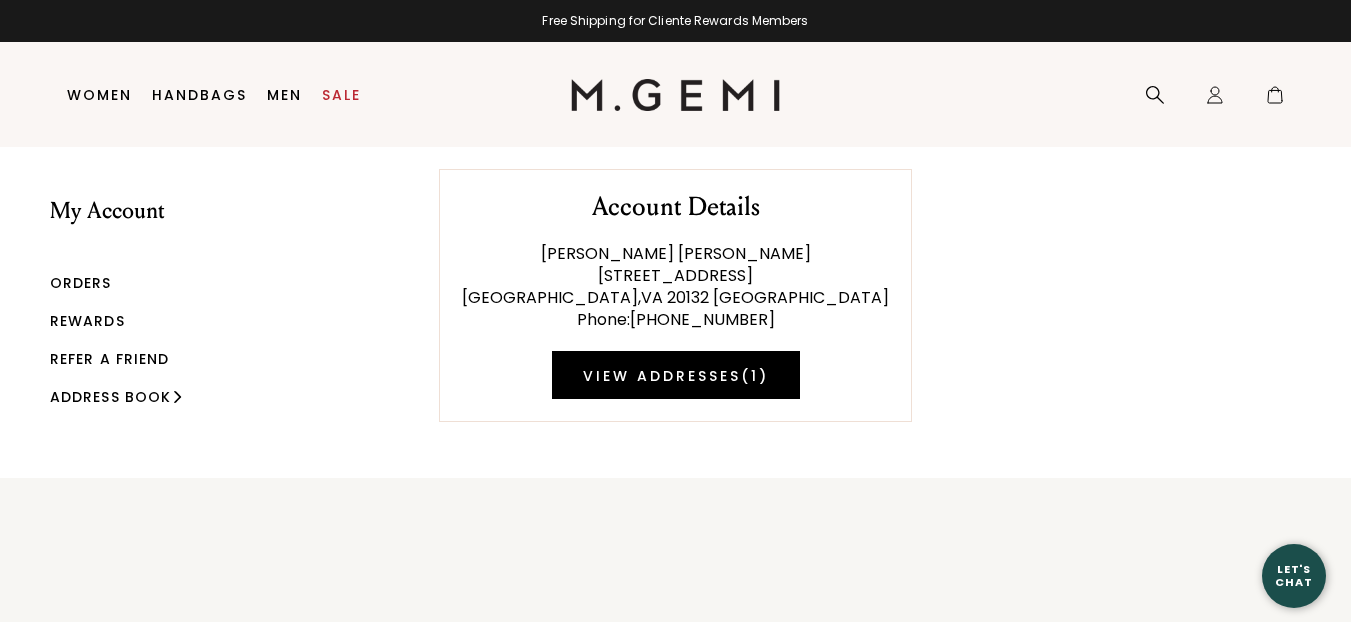 scroll, scrollTop: 0, scrollLeft: 0, axis: both 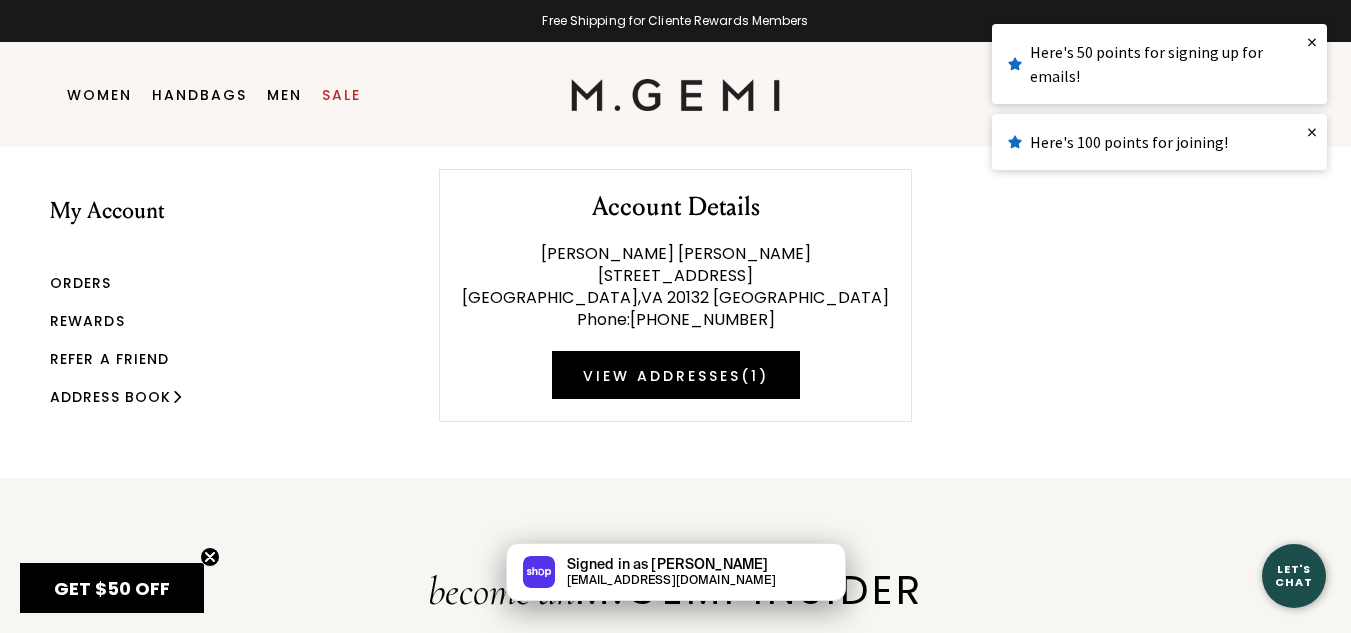 click on "Orders" at bounding box center [81, 283] 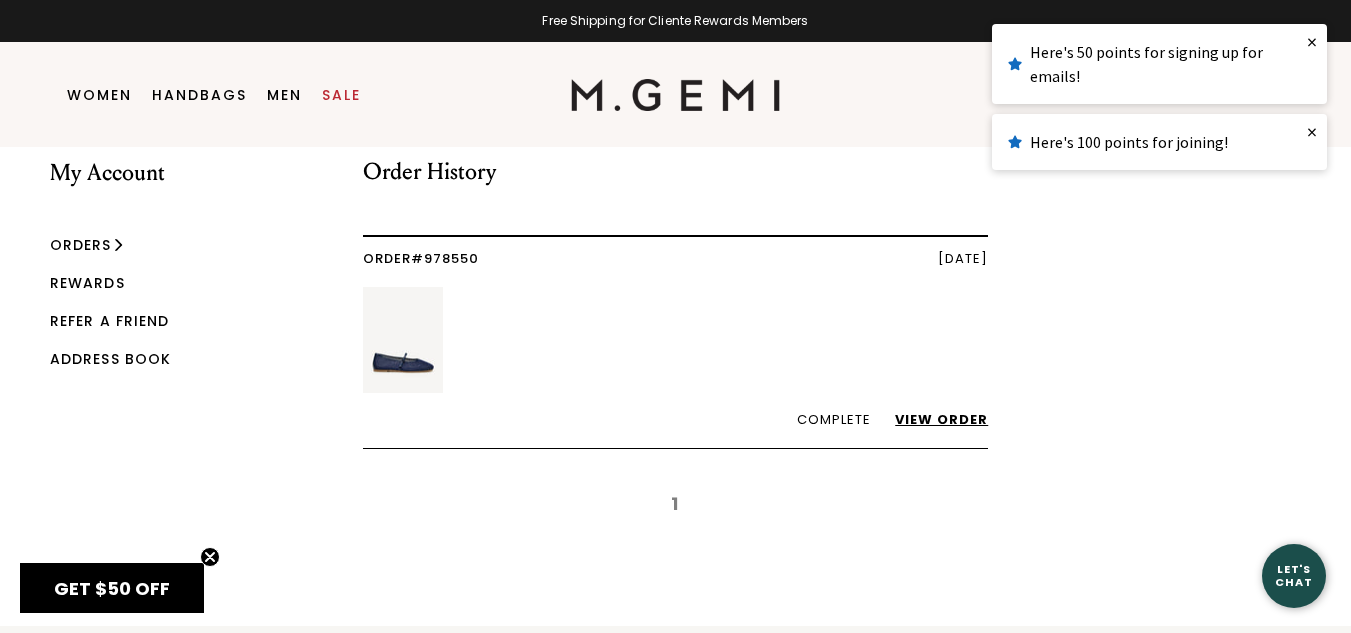 scroll, scrollTop: 48, scrollLeft: 0, axis: vertical 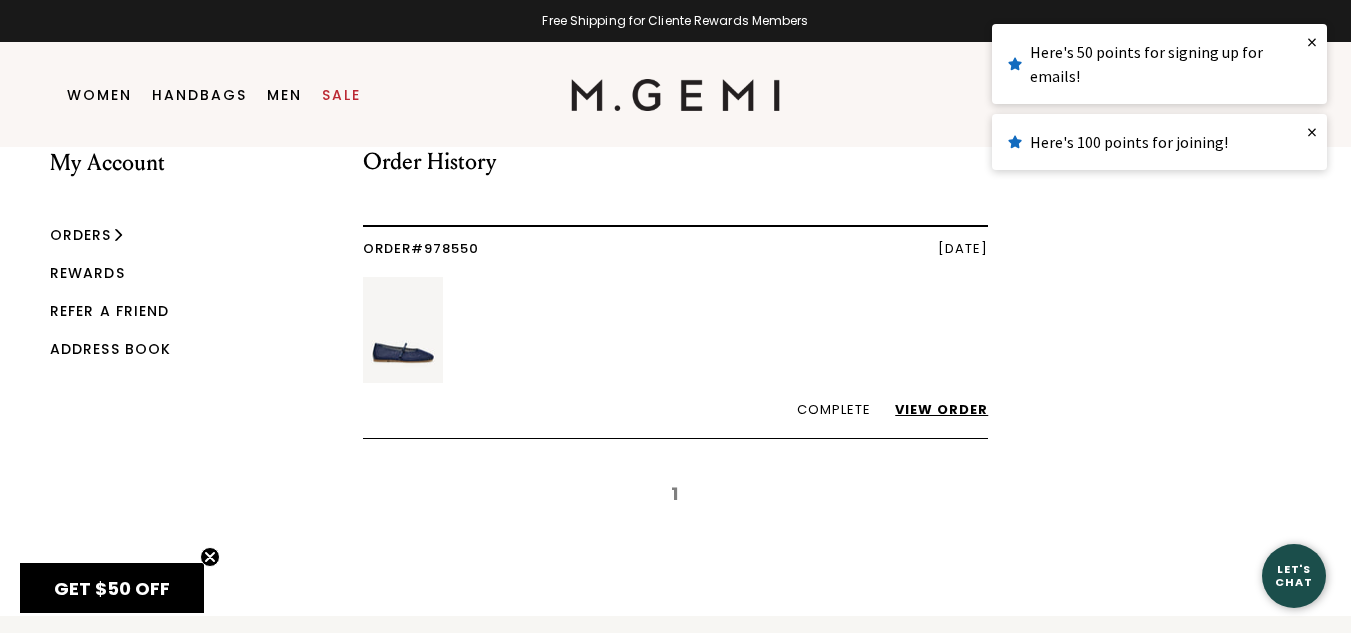 click on "Orders" at bounding box center [81, 235] 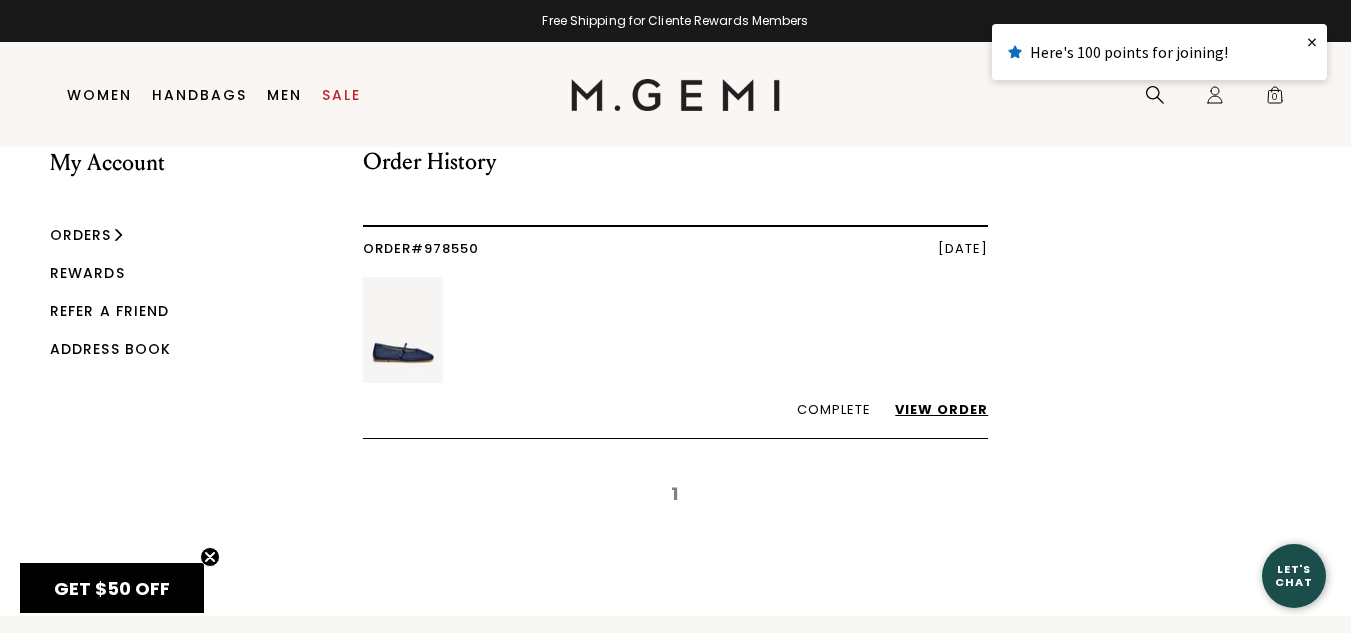 click on "×" at bounding box center (1312, 42) 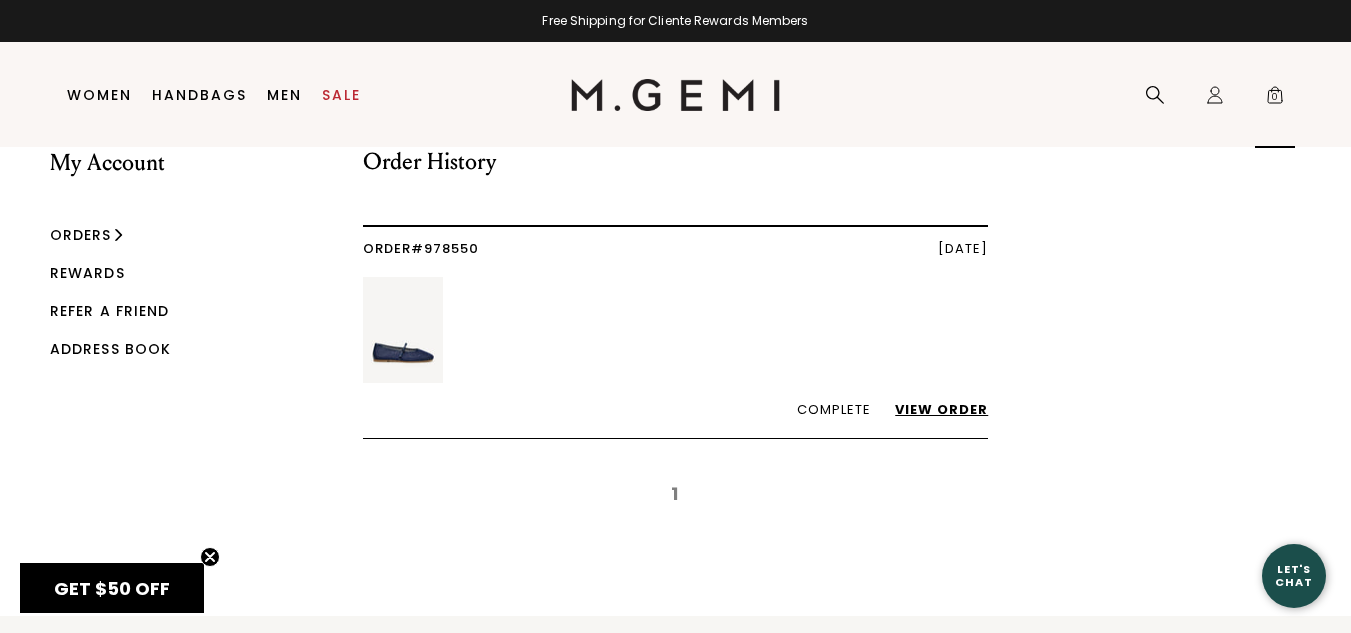 click on "0" at bounding box center (1275, 99) 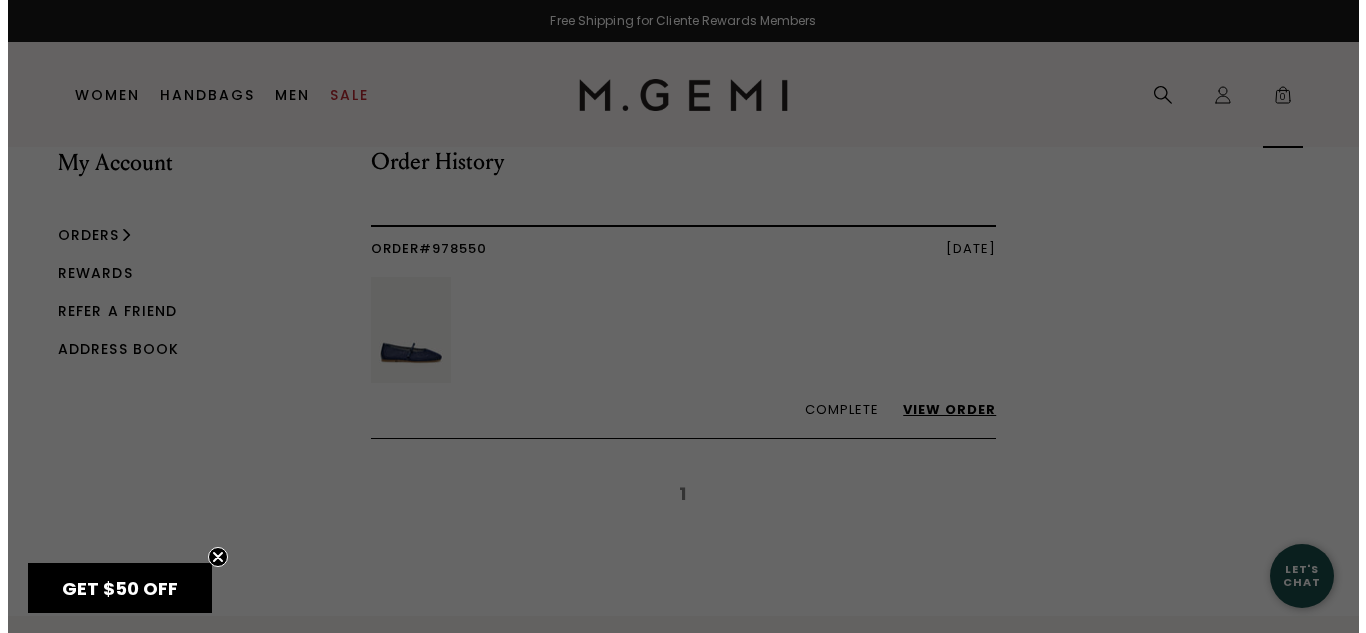 scroll, scrollTop: 0, scrollLeft: 0, axis: both 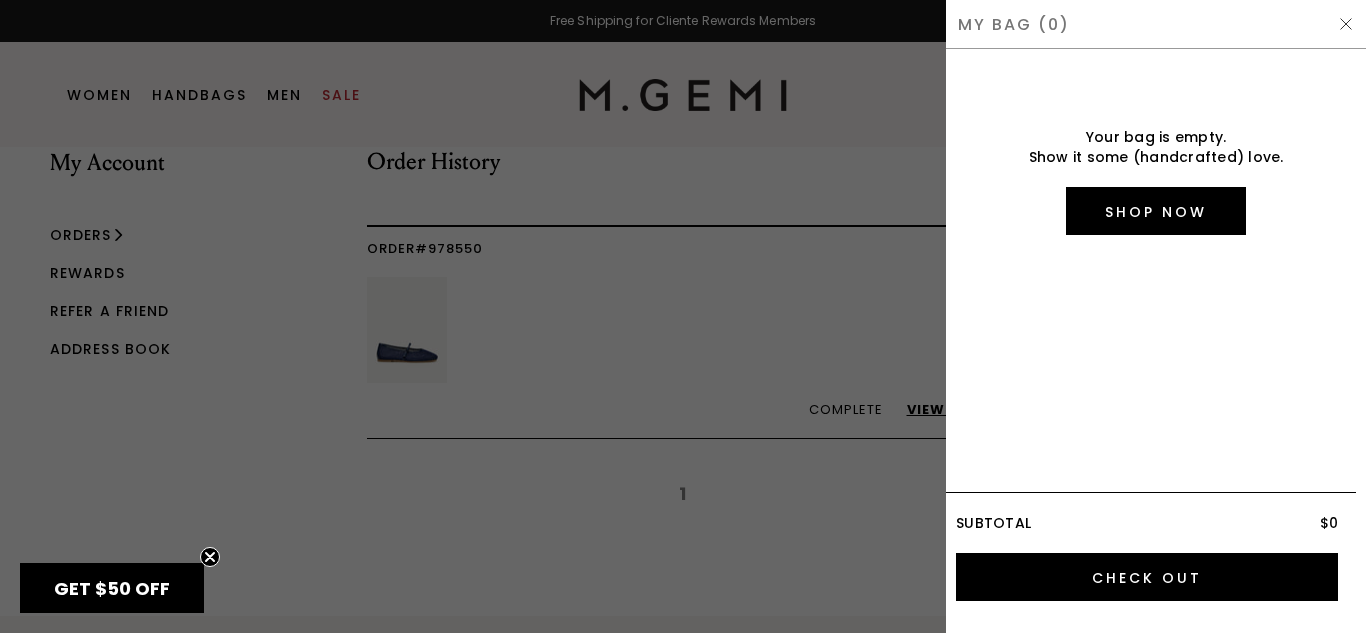 click at bounding box center (683, 316) 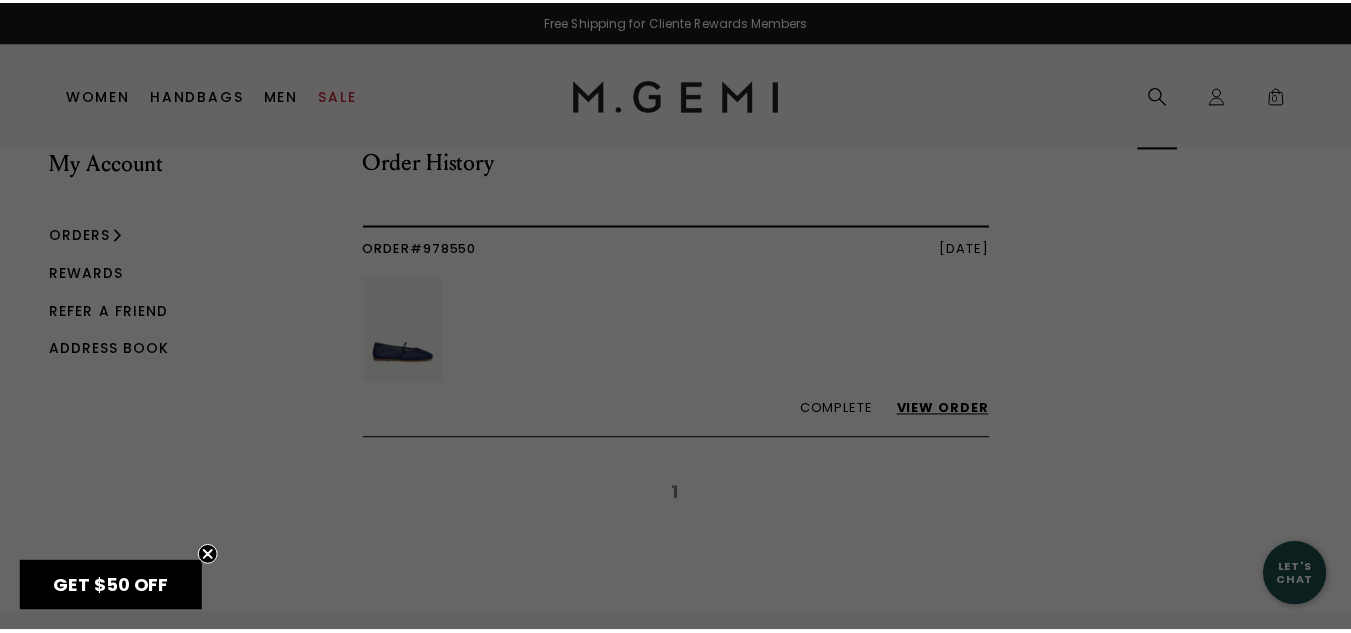 scroll, scrollTop: 48, scrollLeft: 0, axis: vertical 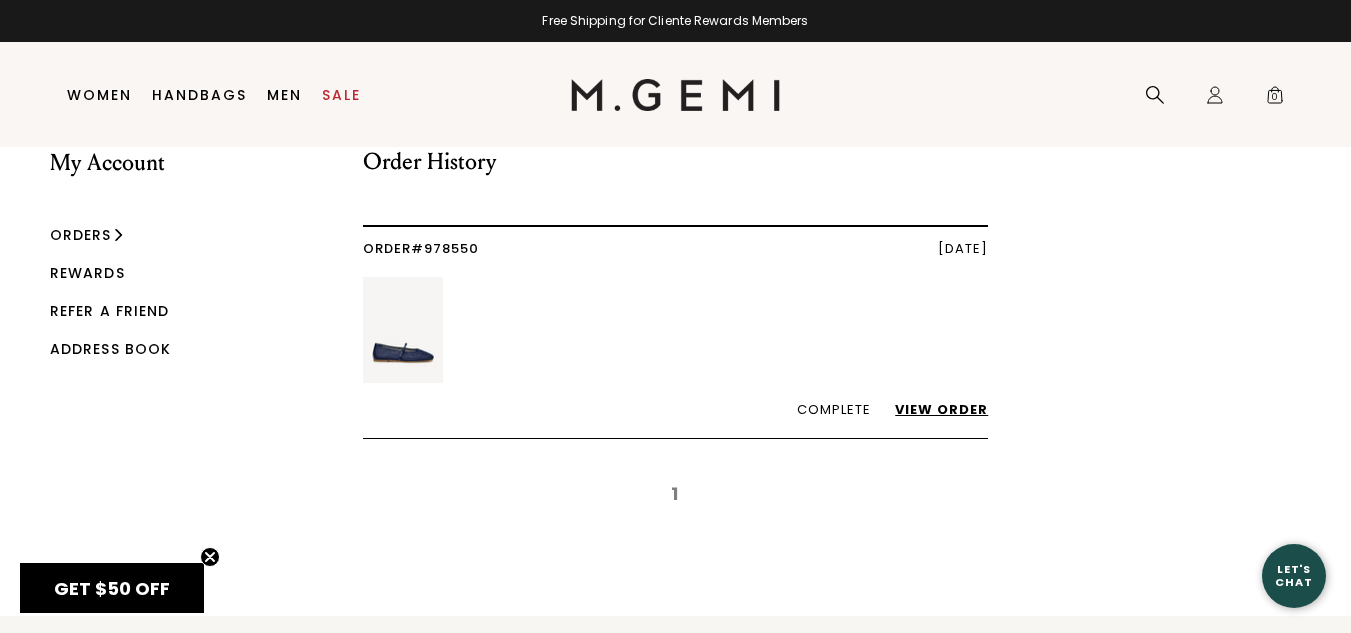 click on "View Order" at bounding box center [931, 409] 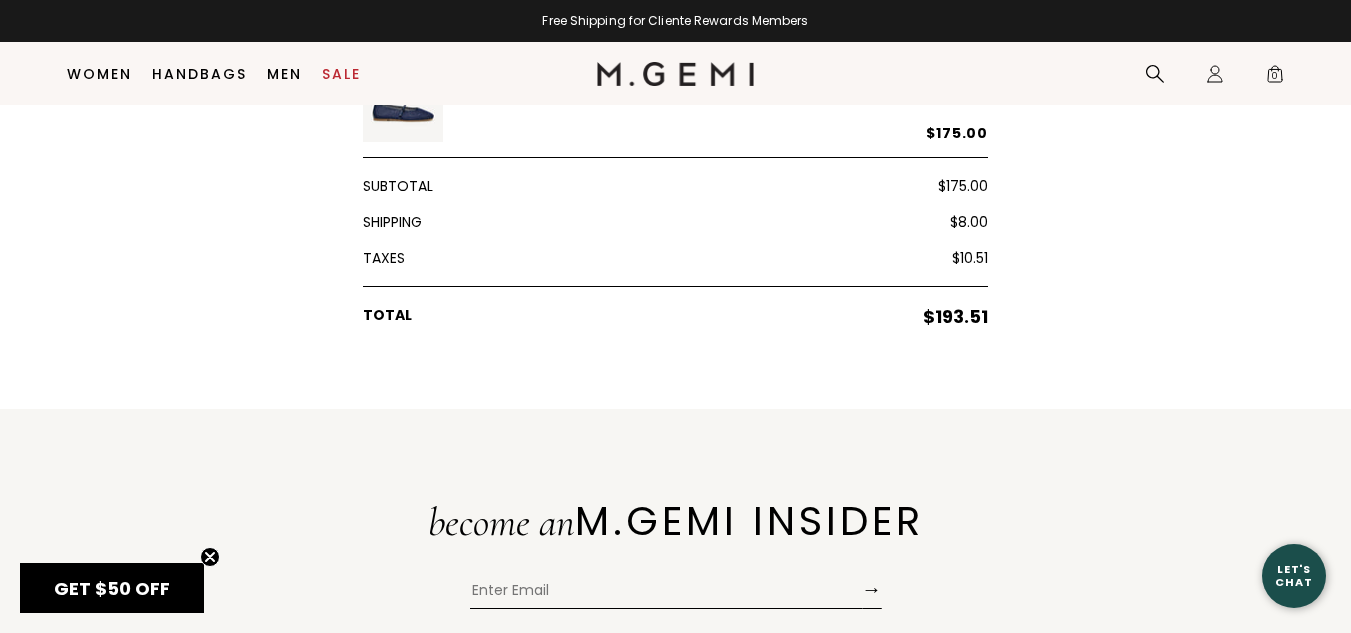 scroll, scrollTop: 48, scrollLeft: 0, axis: vertical 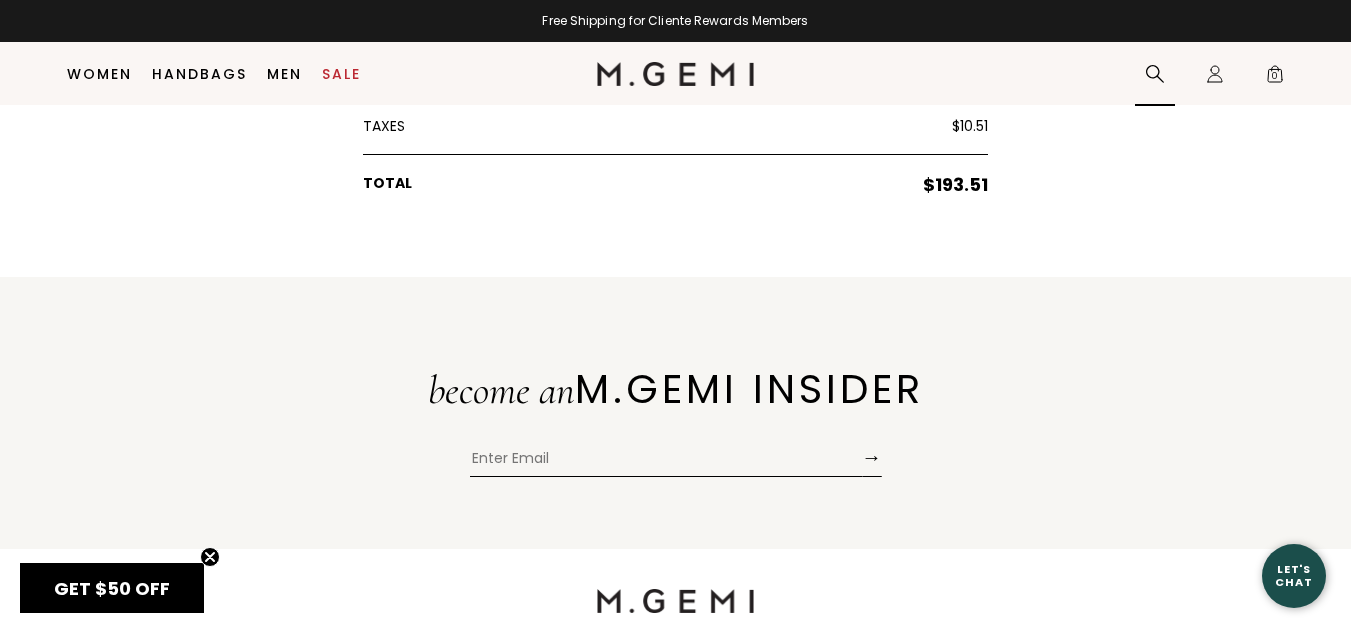 click 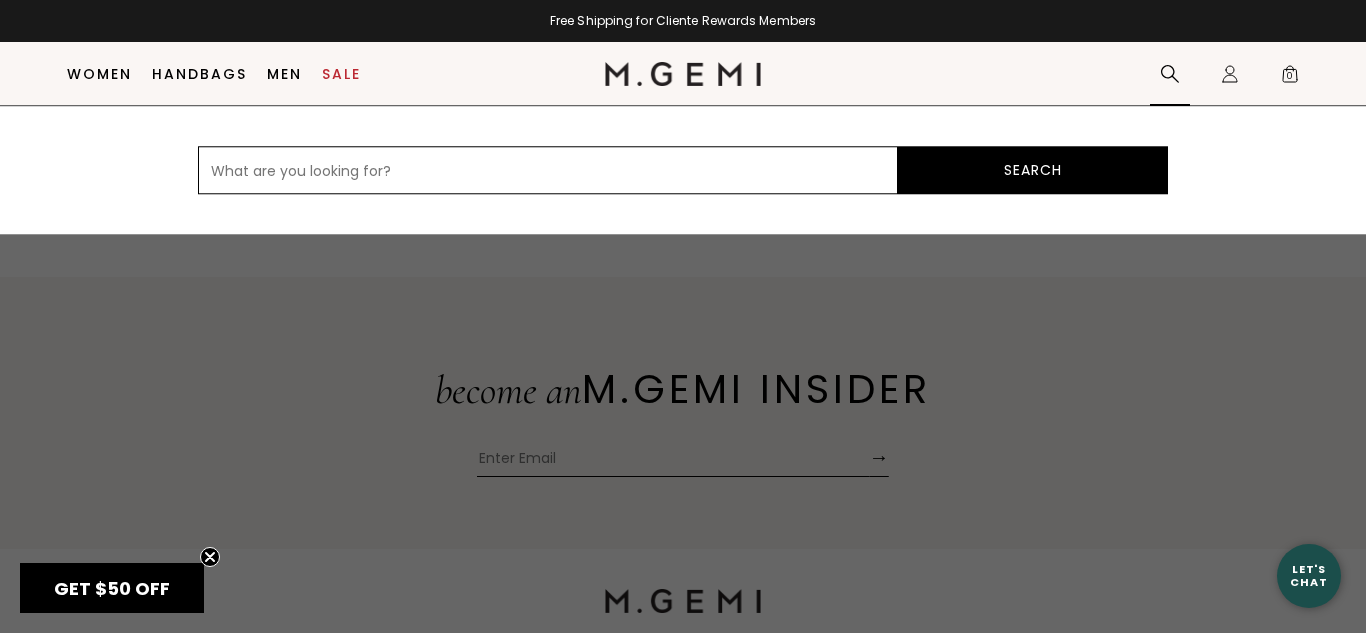 drag, startPoint x: 825, startPoint y: 162, endPoint x: 785, endPoint y: 167, distance: 40.311287 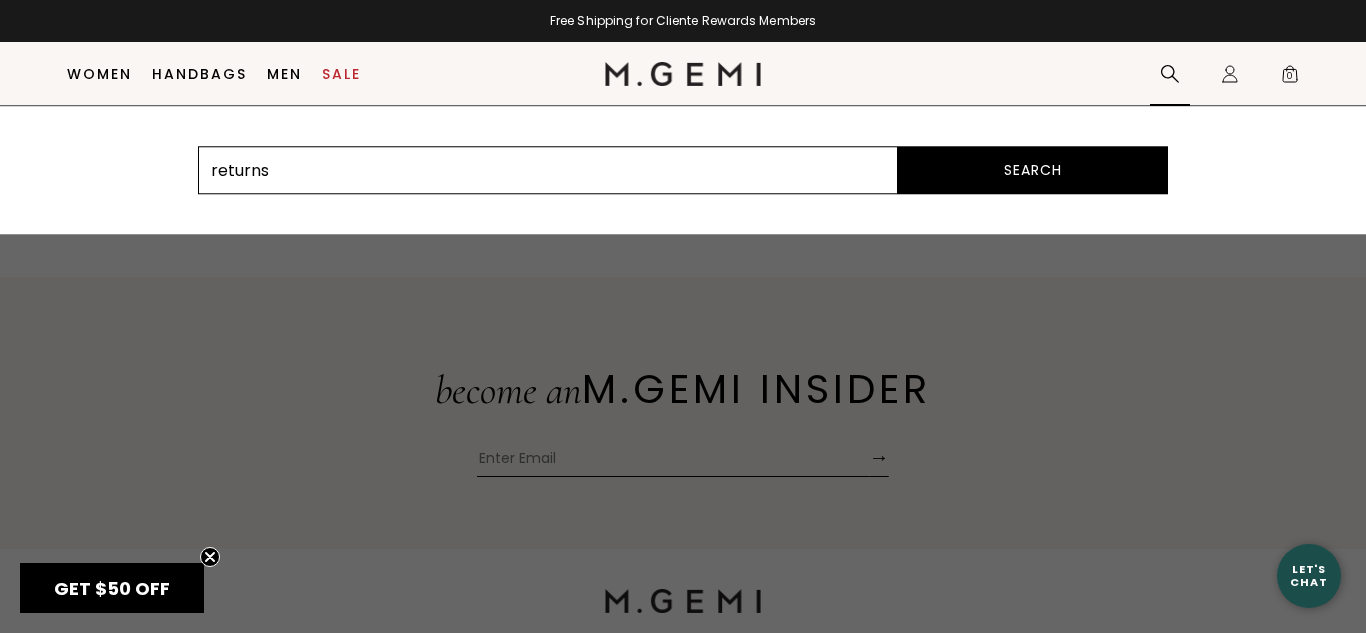 type on "returns" 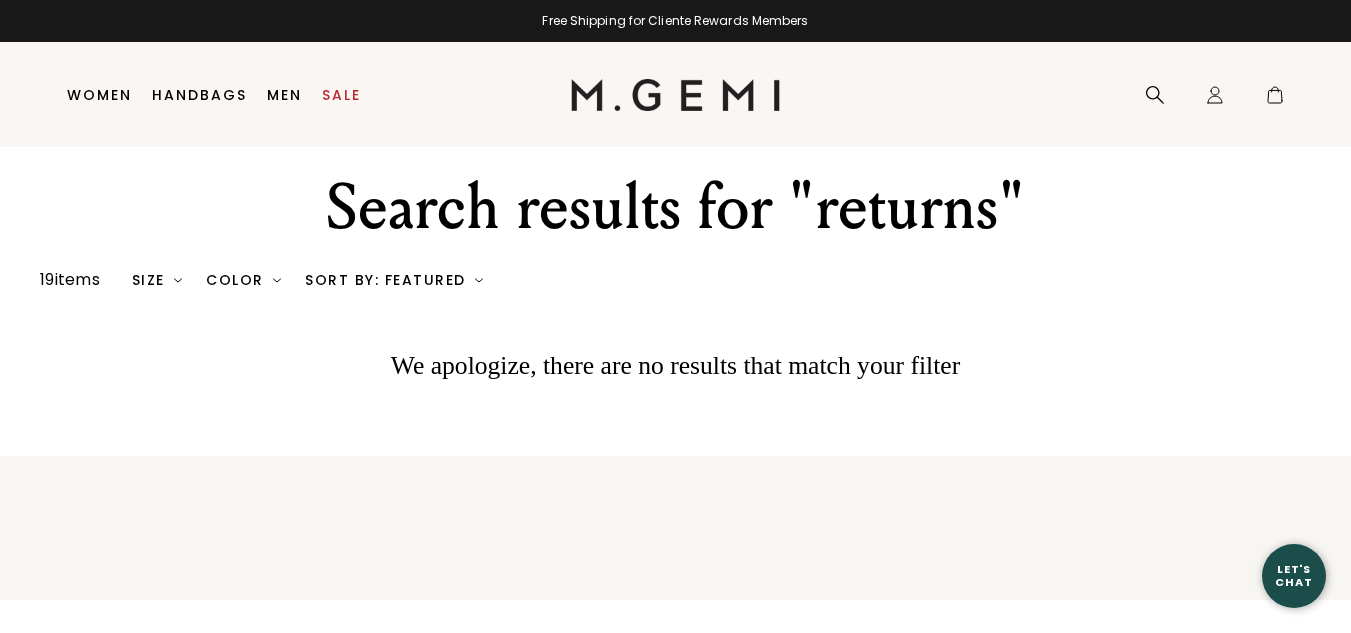 scroll, scrollTop: 0, scrollLeft: 0, axis: both 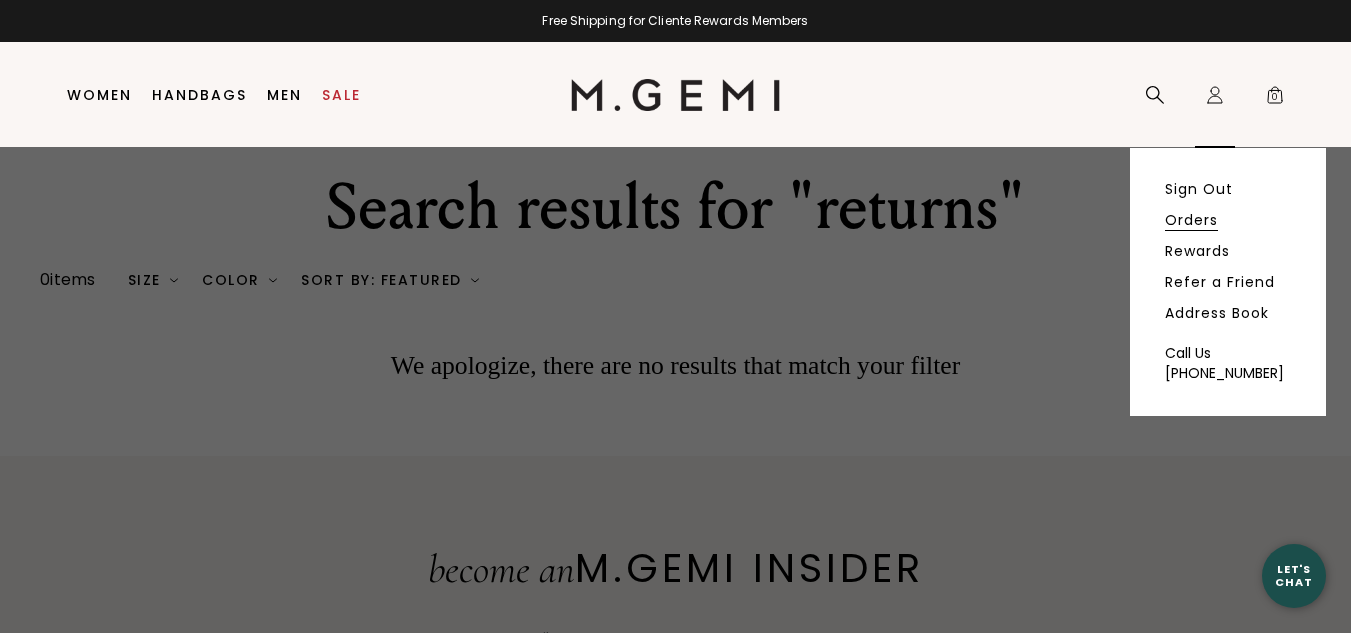 click on "Orders" at bounding box center [1191, 220] 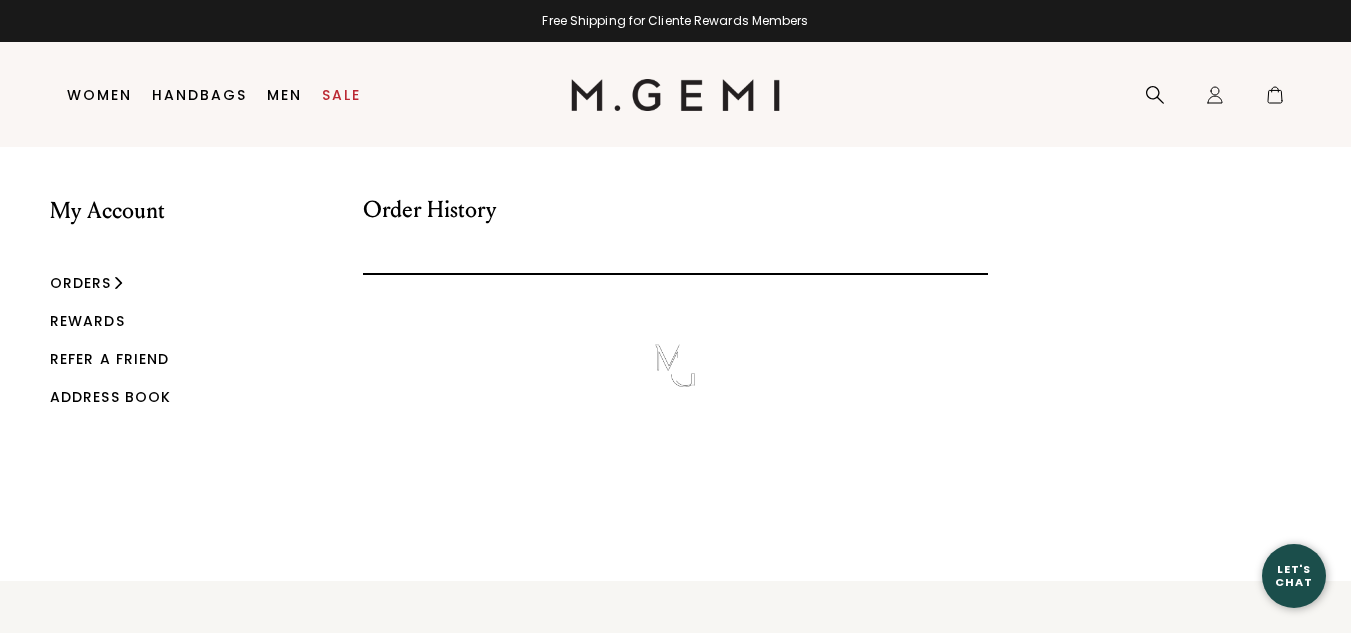 scroll, scrollTop: 0, scrollLeft: 0, axis: both 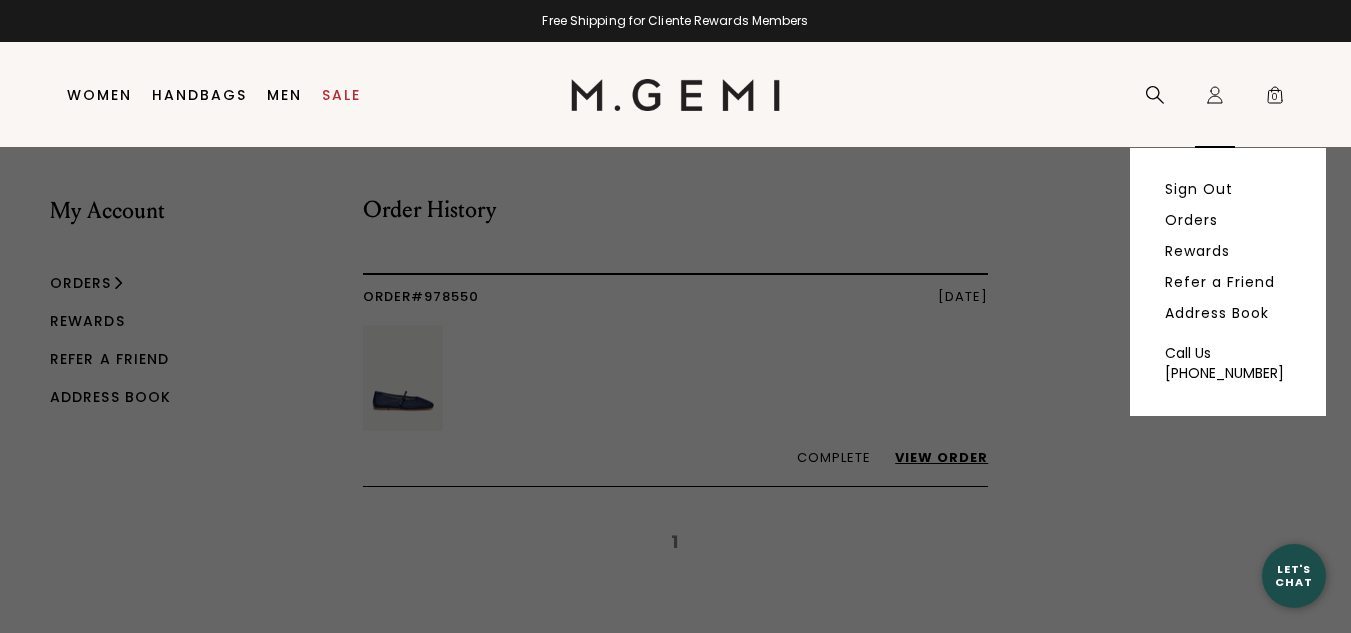 click 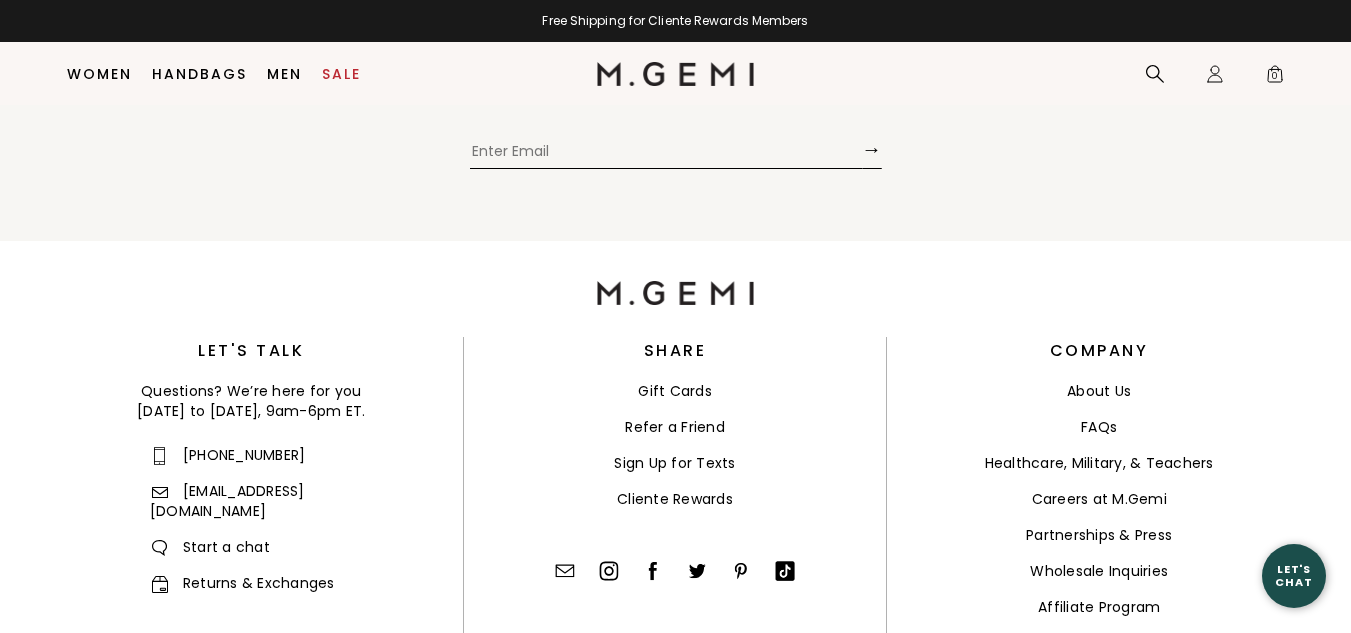 scroll, scrollTop: 558, scrollLeft: 0, axis: vertical 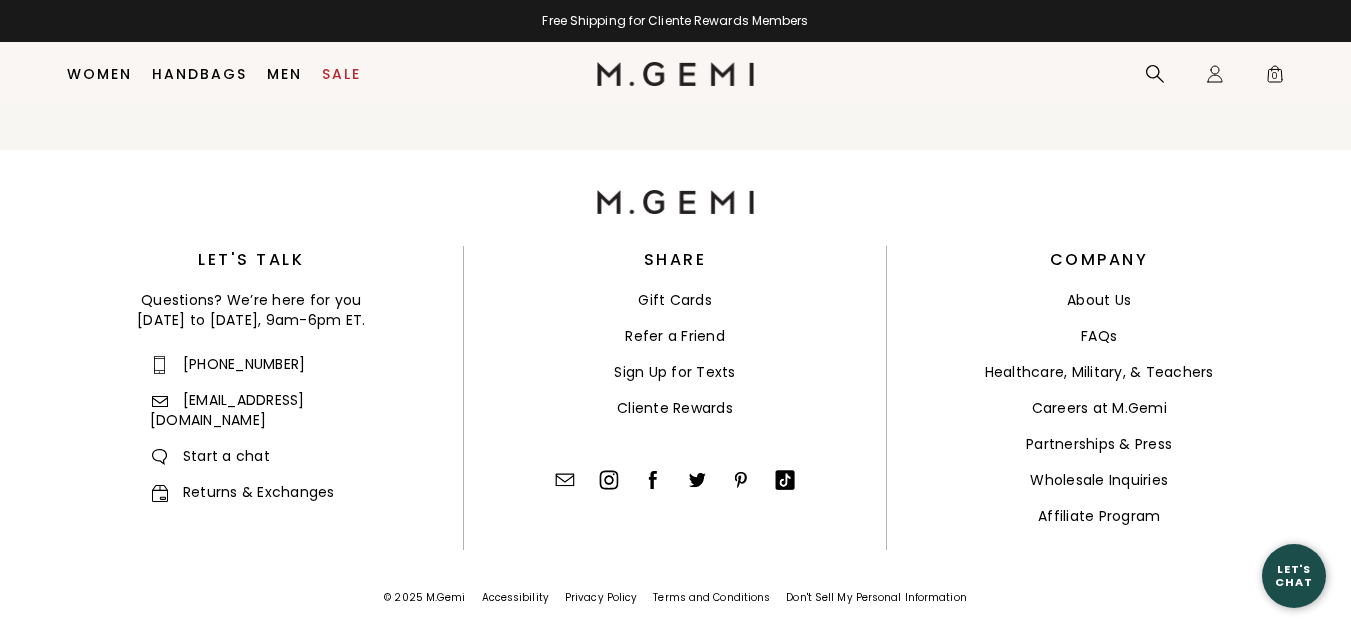 click on "Start a chat" at bounding box center [210, 456] 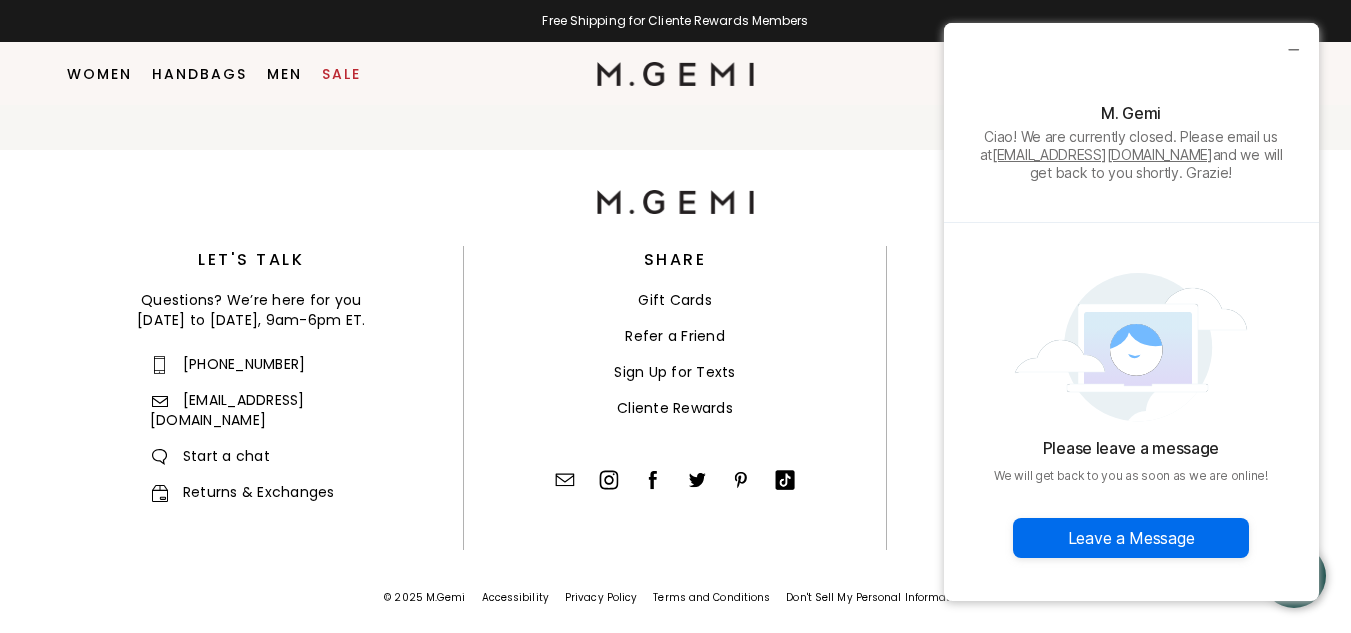 click on "Returns & Exchanges" at bounding box center [242, 492] 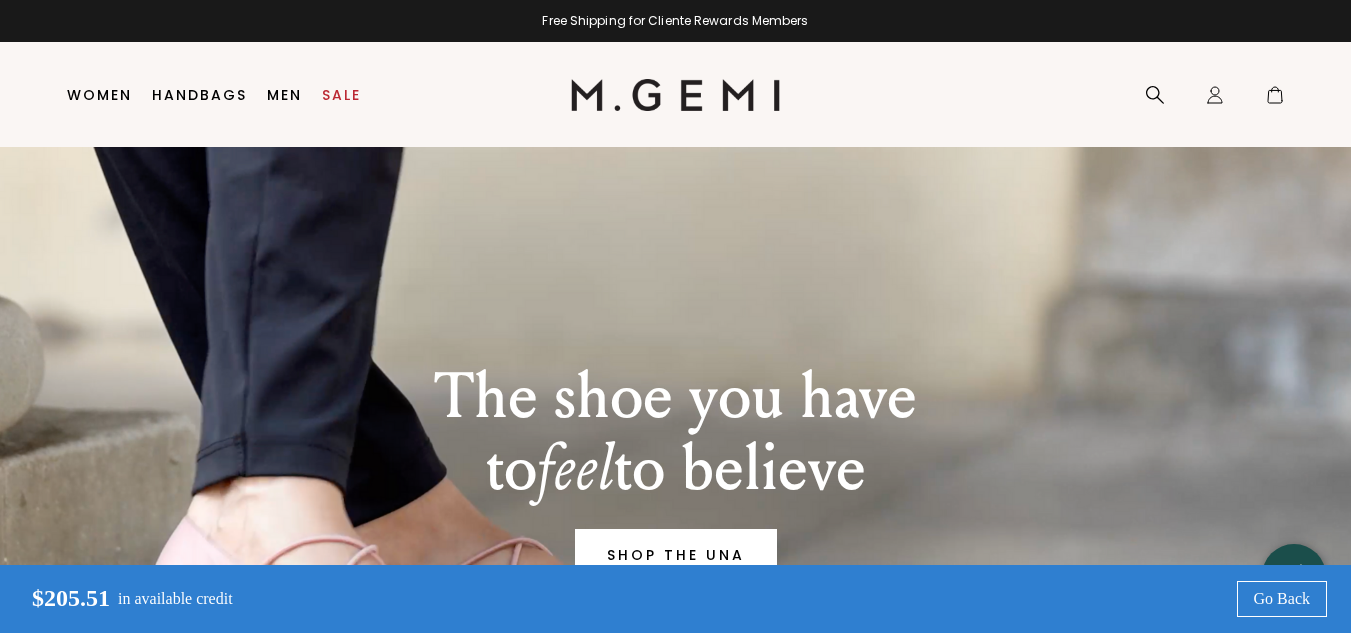 scroll, scrollTop: 0, scrollLeft: 0, axis: both 